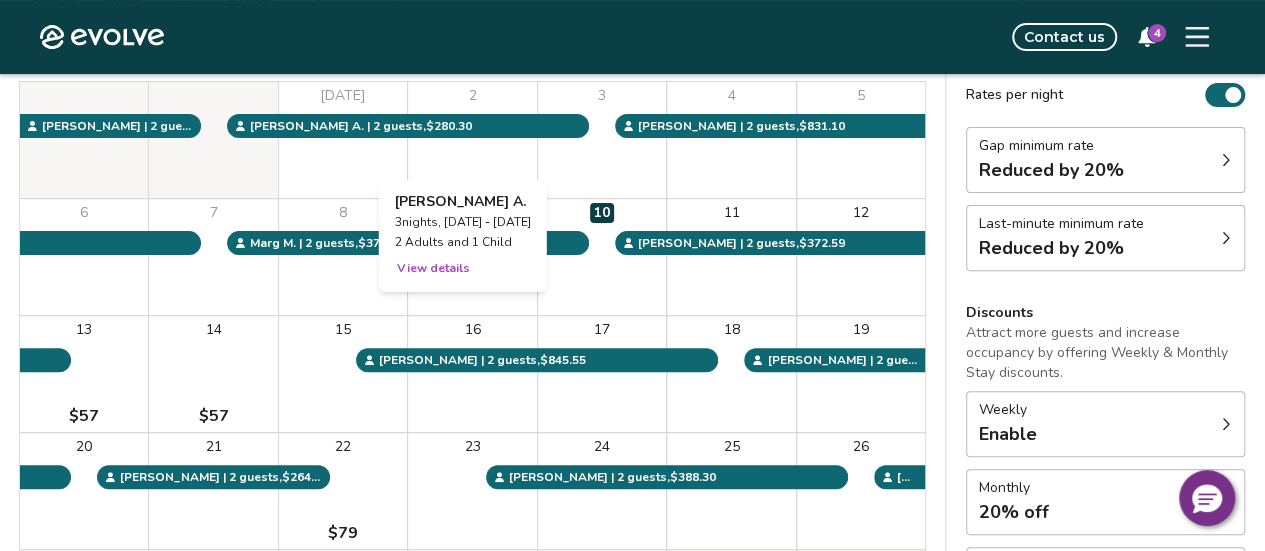 scroll, scrollTop: 0, scrollLeft: 0, axis: both 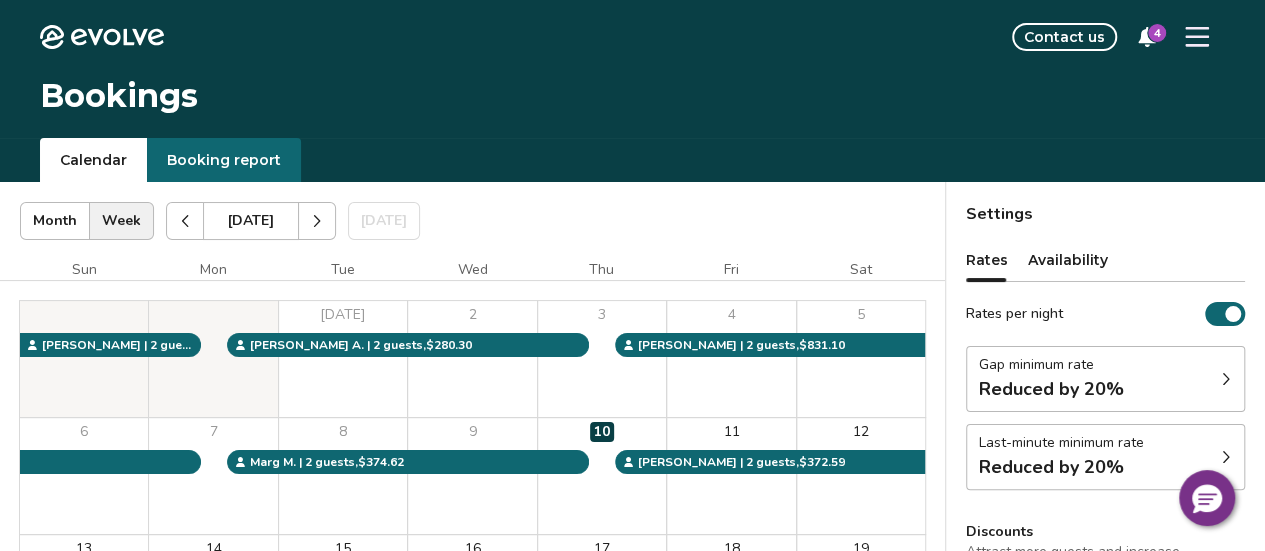 click on "Booking report" at bounding box center [224, 160] 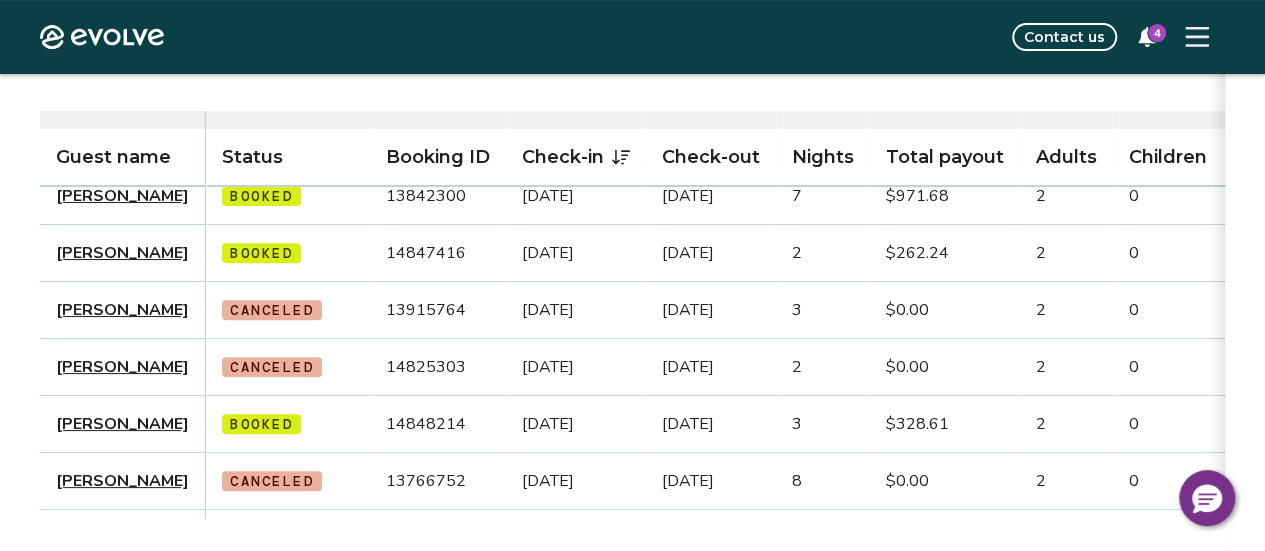 scroll, scrollTop: 0, scrollLeft: 0, axis: both 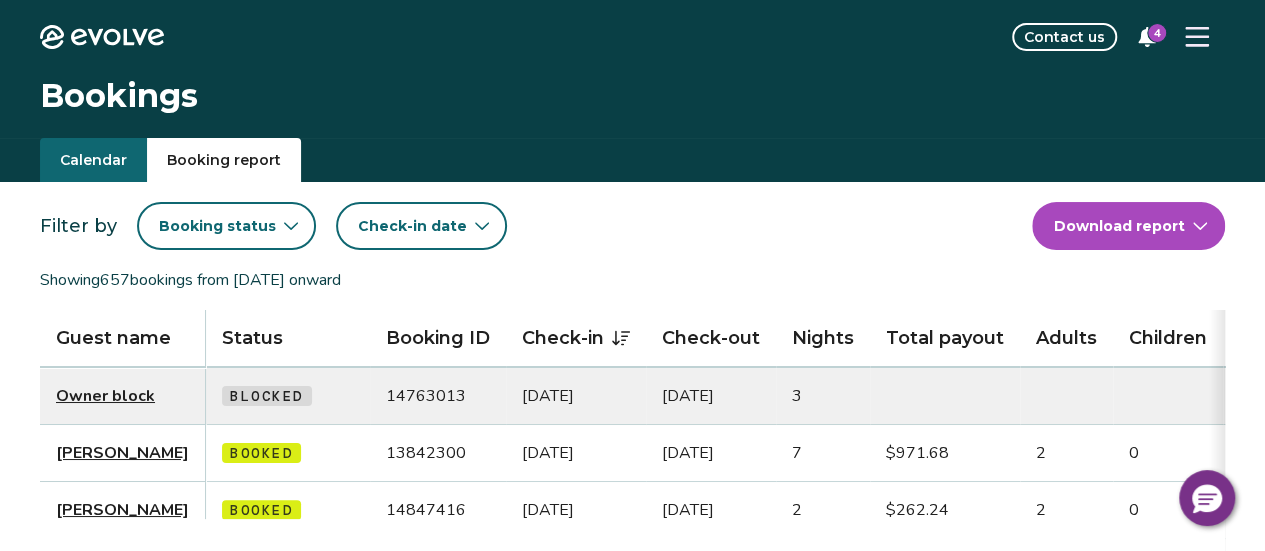 click on "Check-in date" at bounding box center (412, 226) 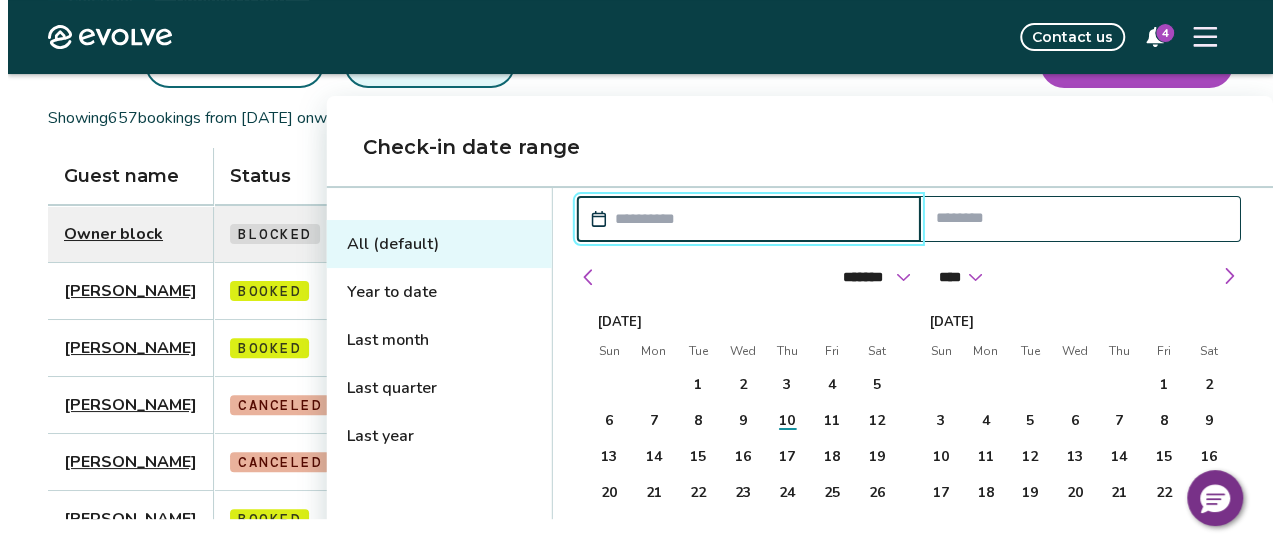 scroll, scrollTop: 0, scrollLeft: 0, axis: both 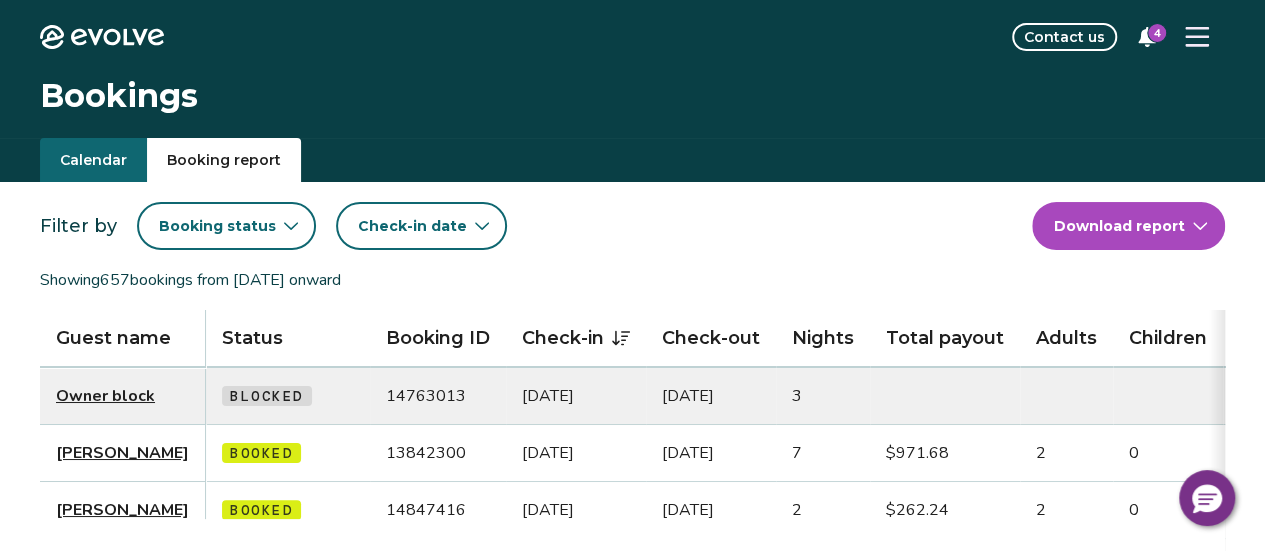 click on "Filter by Booking status Check-in date Download   report Showing  657  bookings    from [DATE] onward Guest name Status Booking ID Check-in Check-out Nights Total payout Adults Children Infants Pets Listing Guest email Guest phone Date booked Booking site Owner block Blocked 14763013 [DATE] [DATE] 3 Hilltop Hideaway [DATE] [PERSON_NAME] Booked 13842300 [DATE] [DATE] 7 $971.68 2 0 No Hilltop Hideaway [EMAIL_ADDRESS][DOMAIN_NAME] (252) 945-5471 [DATE] [DOMAIN_NAME] [PERSON_NAME] Booked 14847416 [DATE] [DATE] 2 $262.24 2 0 0 [GEOGRAPHIC_DATA] (865) 310-4864 [DATE] Airbnb [PERSON_NAME] Canceled 13915764 [DATE] [DATE] 3 $0.00 2 [GEOGRAPHIC_DATA][EMAIL_ADDRESS][DOMAIN_NAME] (502) 220-2557 [DATE] [DOMAIN_NAME] [PERSON_NAME] Canceled 14825303 [DATE] [DATE] 2 $0.00 2 0 No Hilltop Hideaway [EMAIL_ADDRESS][DOMAIN_NAME] (864) 207-3206 [DATE] [DOMAIN_NAME] [PERSON_NAME] Booked 14848214 [DATE] [DATE] 3 2 0" at bounding box center (632, 939) 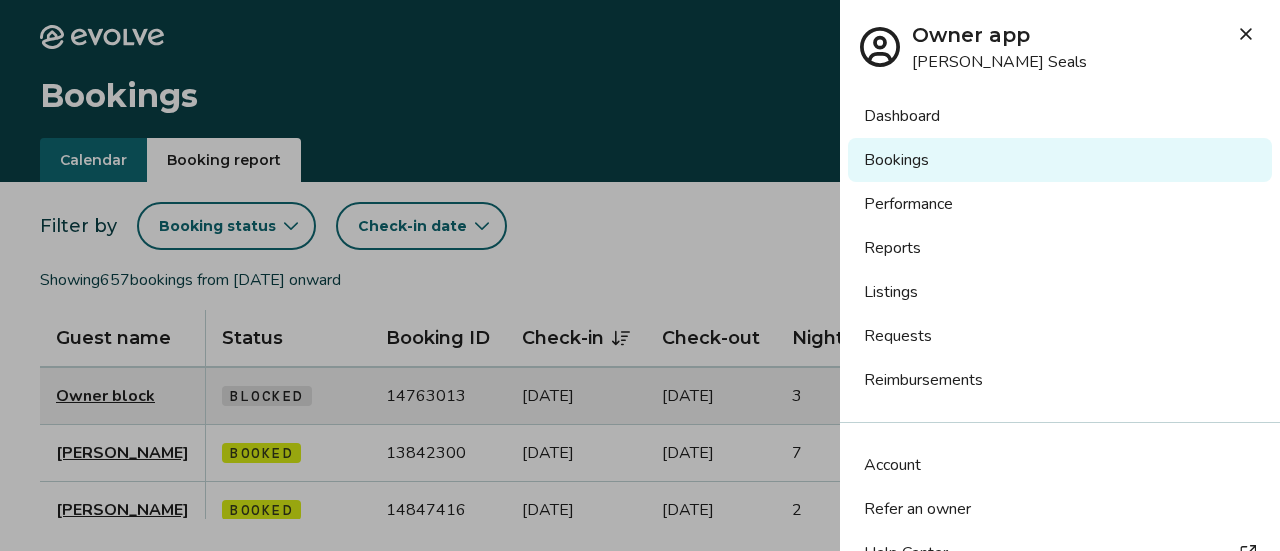 click on "Reports" at bounding box center (1060, 248) 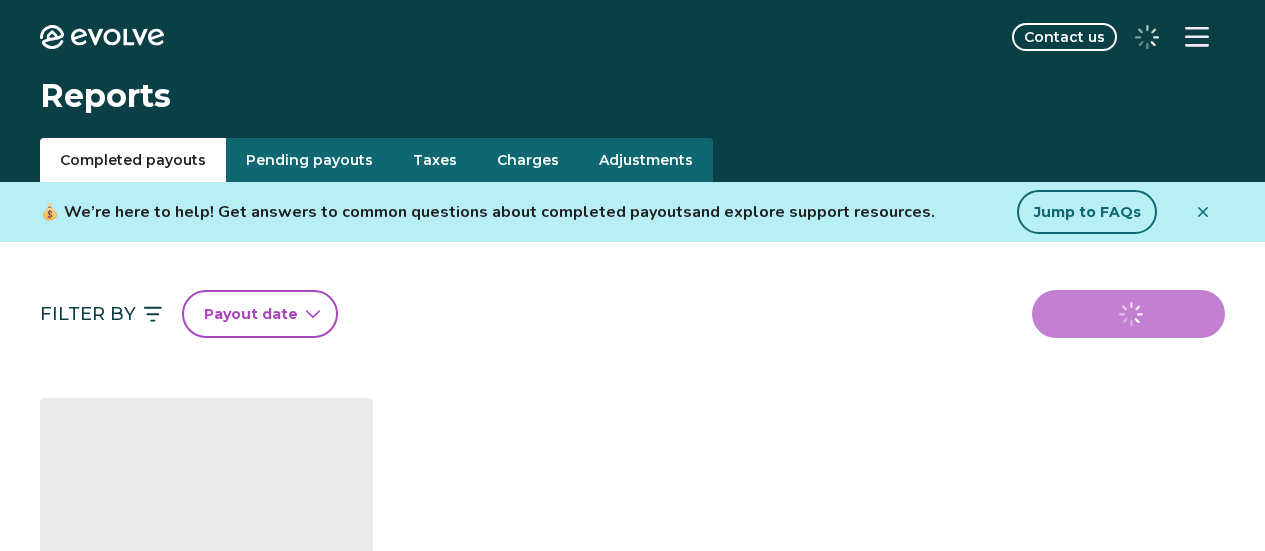scroll, scrollTop: 0, scrollLeft: 0, axis: both 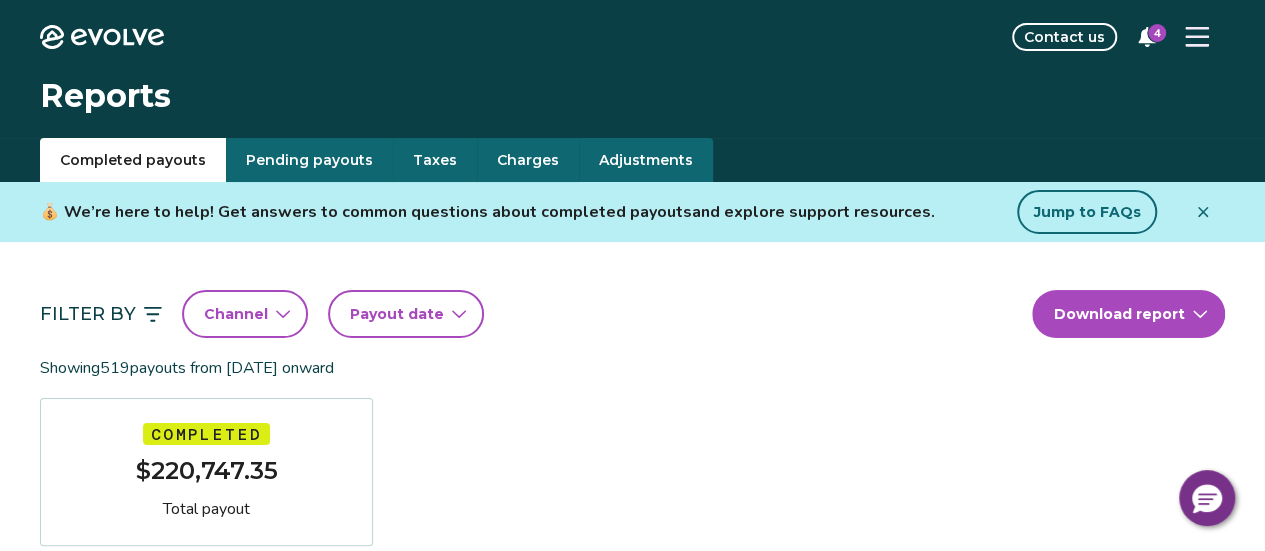 click on "Charges" at bounding box center [528, 160] 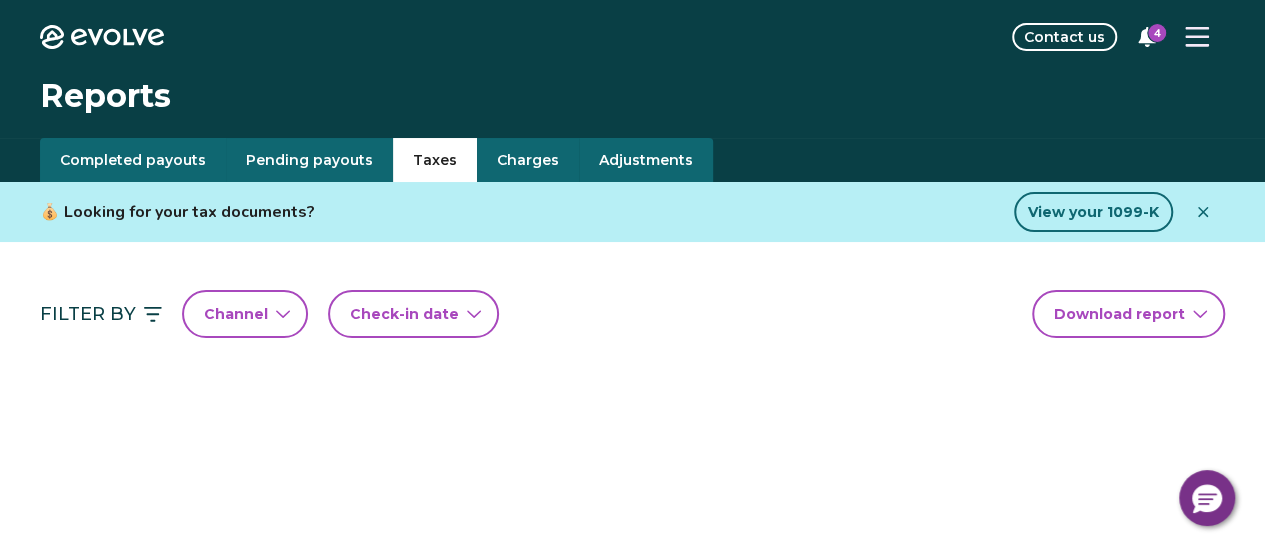 click on "Taxes" at bounding box center [435, 160] 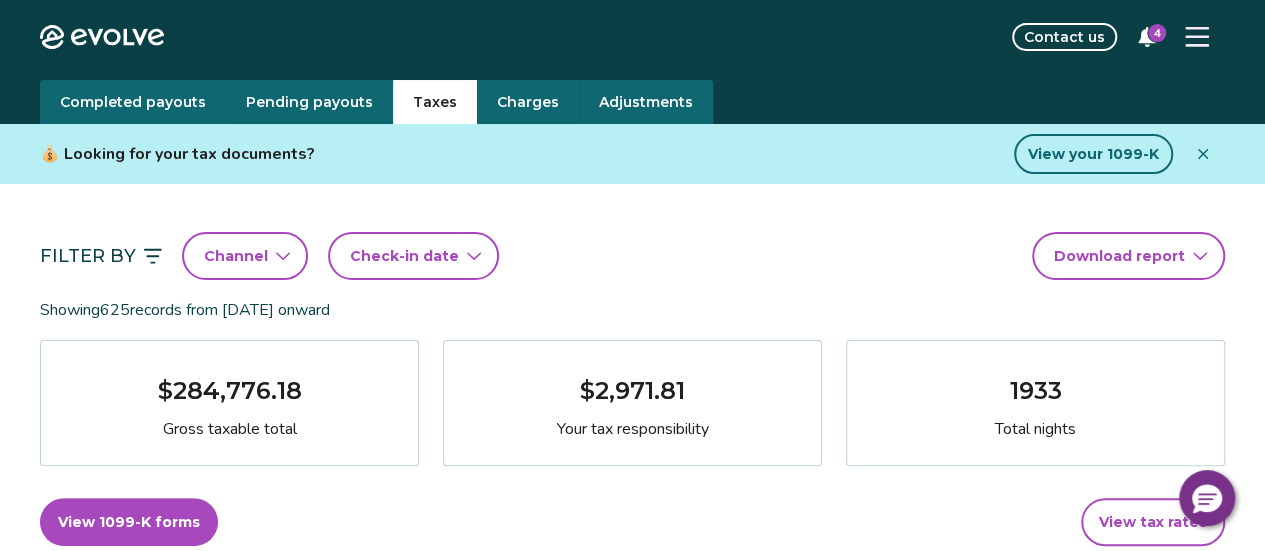 scroll, scrollTop: 0, scrollLeft: 0, axis: both 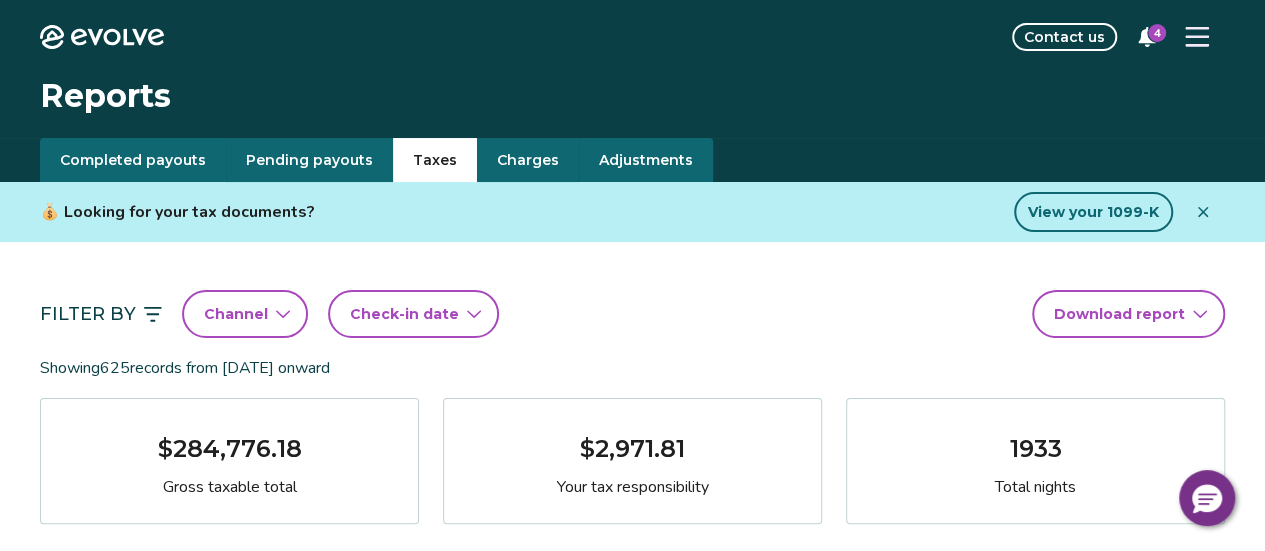 click on "Completed payouts" at bounding box center [133, 160] 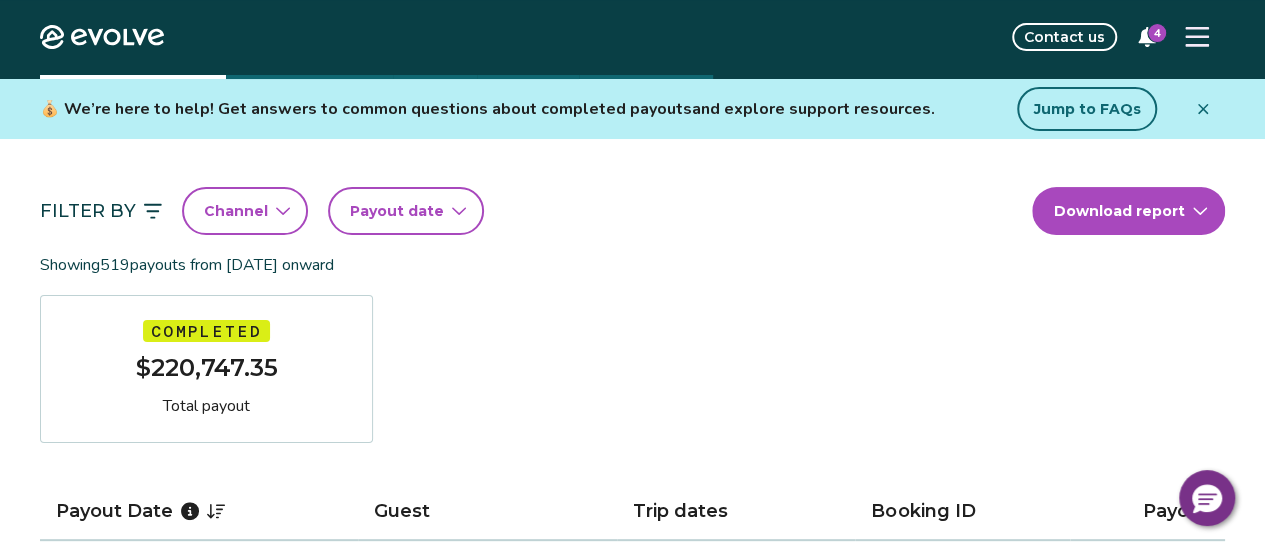 scroll, scrollTop: 0, scrollLeft: 0, axis: both 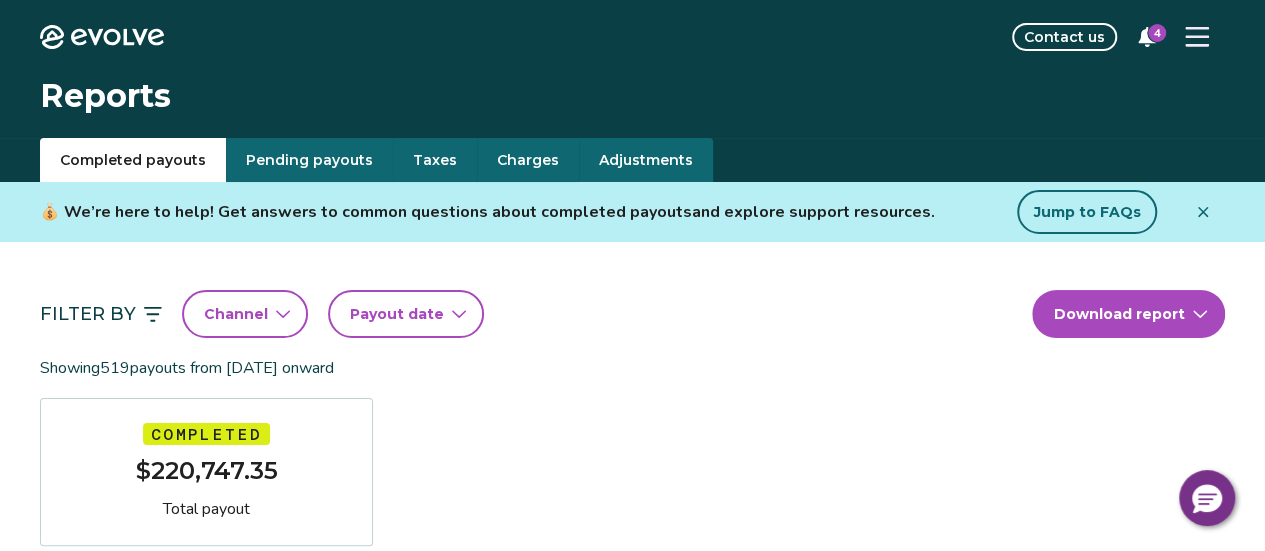 click on "Payout date" at bounding box center (397, 314) 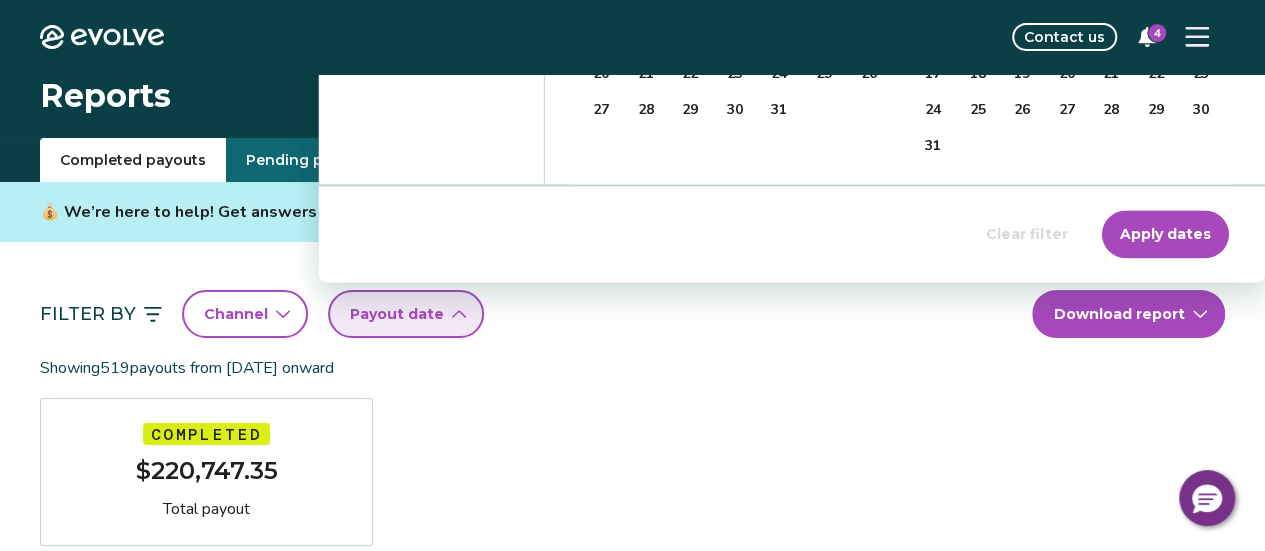 click on "Filter By  Channel Payout date Download   report" at bounding box center [632, 314] 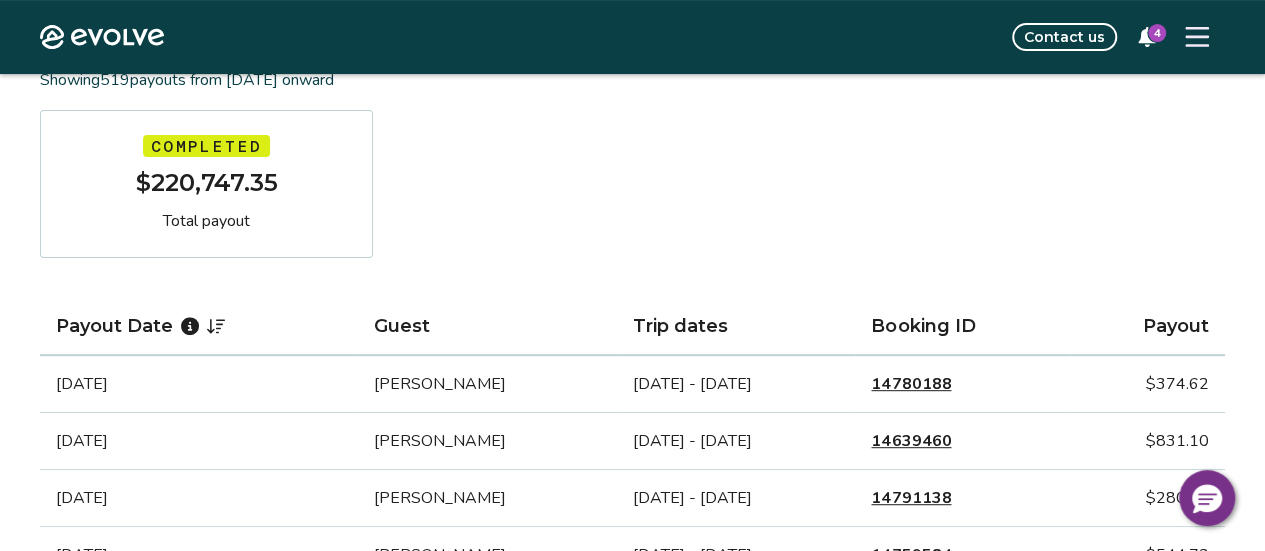 scroll, scrollTop: 0, scrollLeft: 0, axis: both 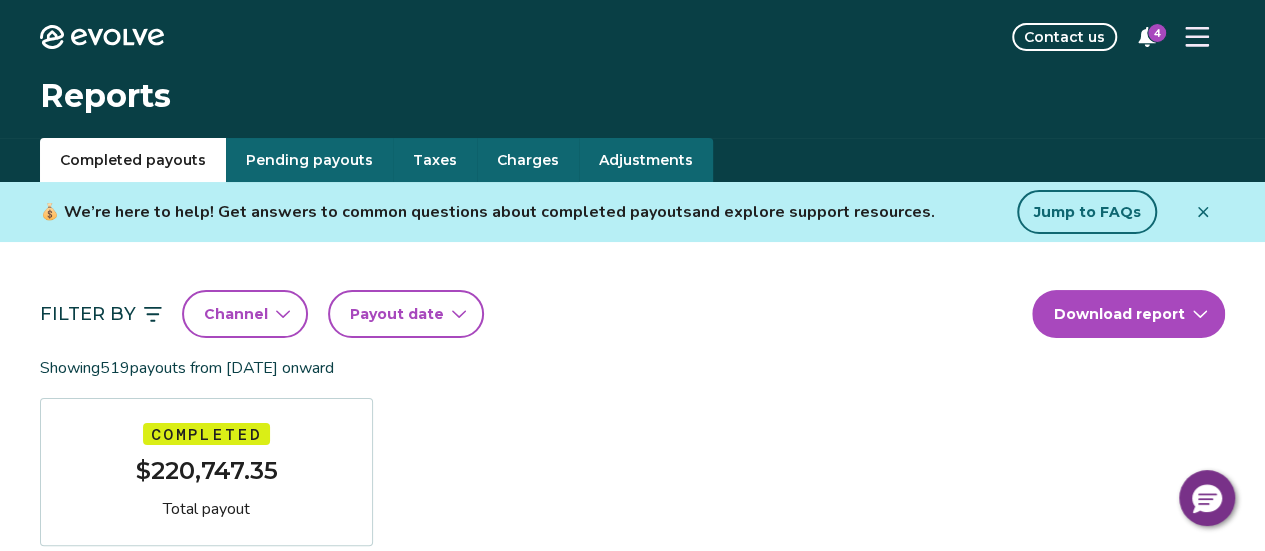 click 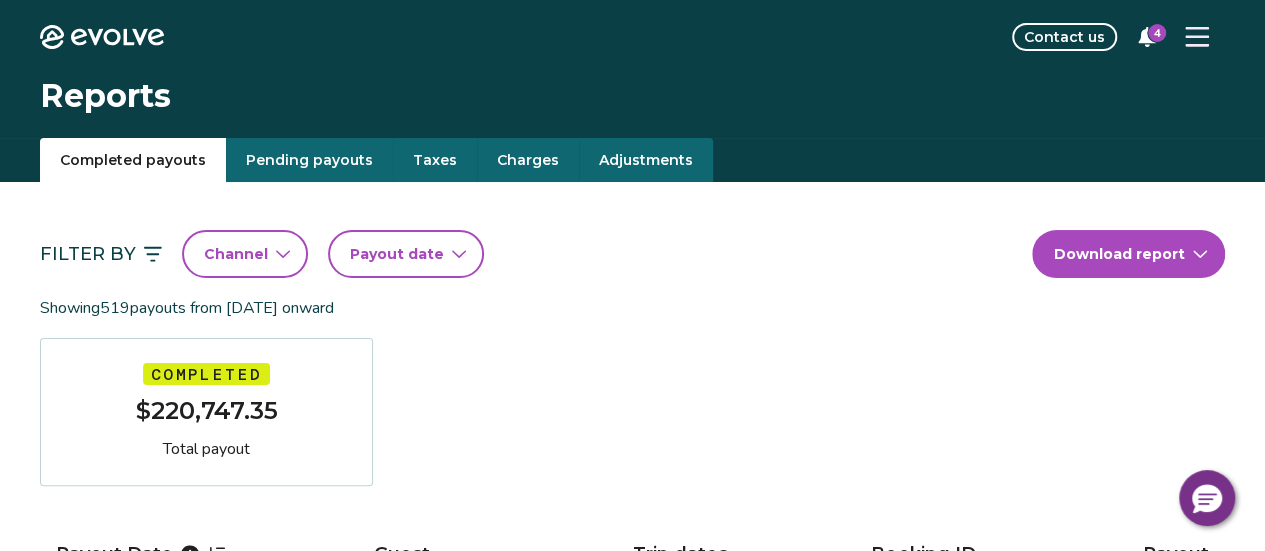 click on "Payout date" at bounding box center [406, 254] 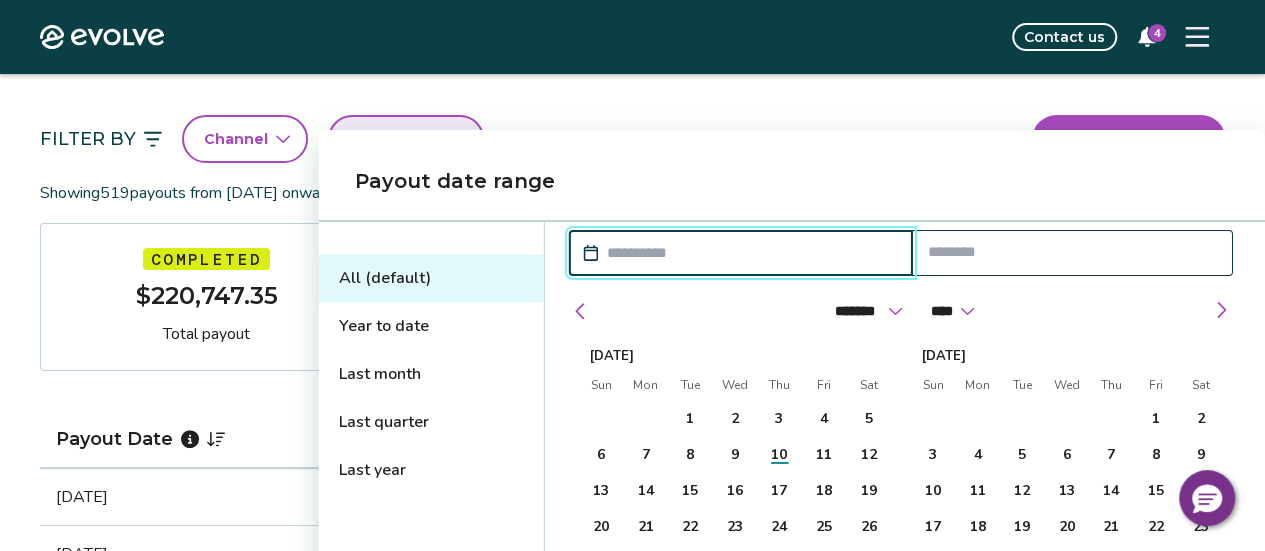 scroll, scrollTop: 178, scrollLeft: 0, axis: vertical 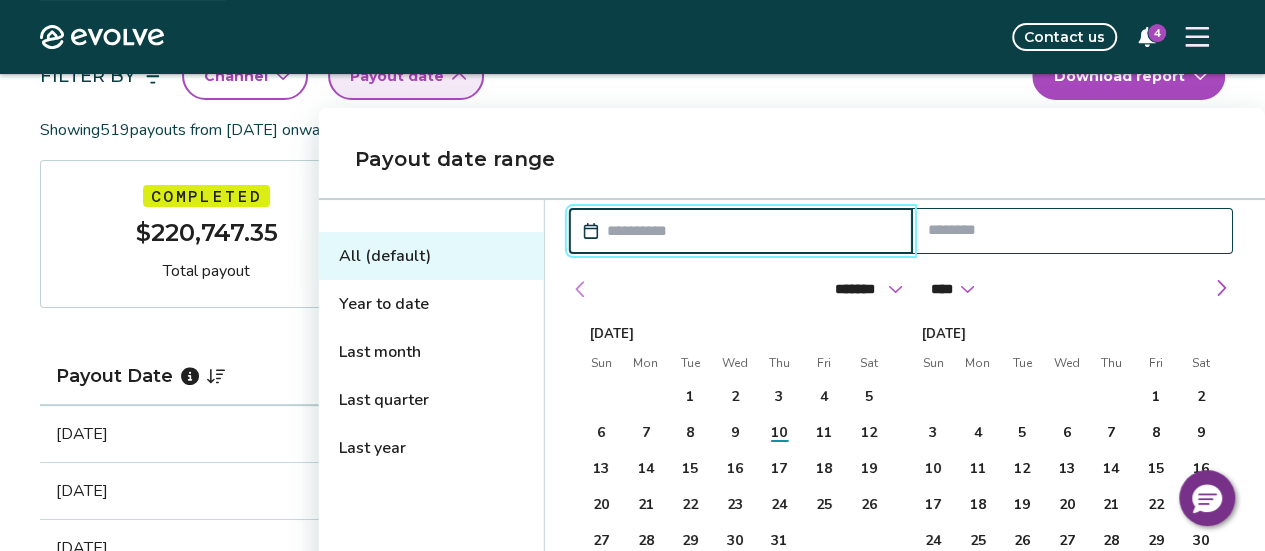 click at bounding box center [581, 289] 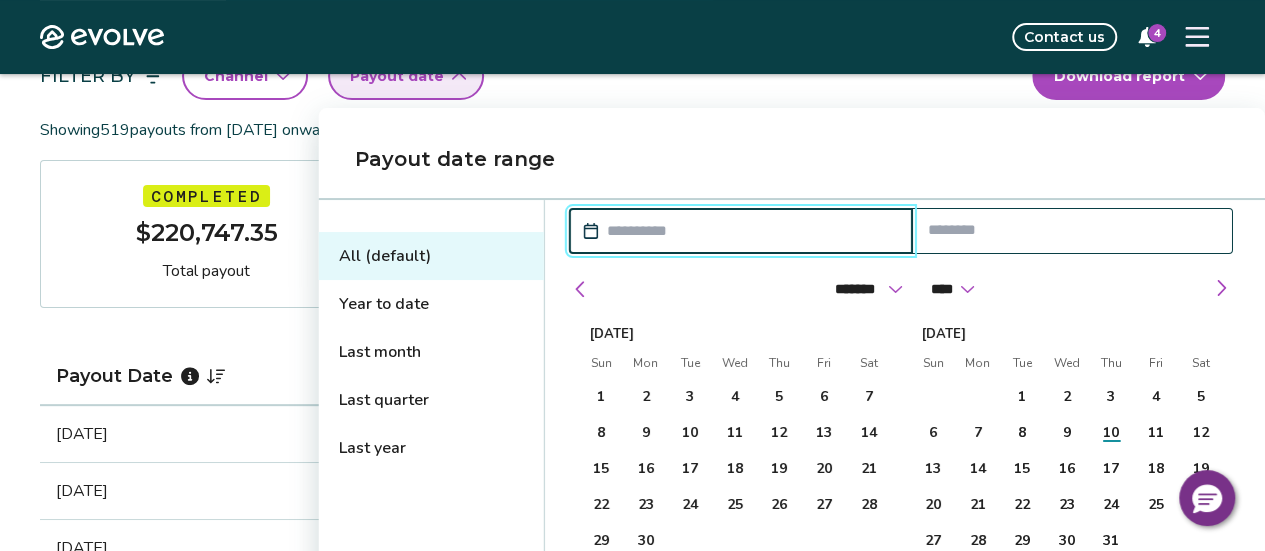 click on "******* ******** ***** ***** *** **** **** ****** ********* ******* ******** ******** **** **** **** **** **** **** **** **** **** **** **** **** **** **** **** **** **** **** **** **** **** **** **** **** **** ****" at bounding box center (901, 284) 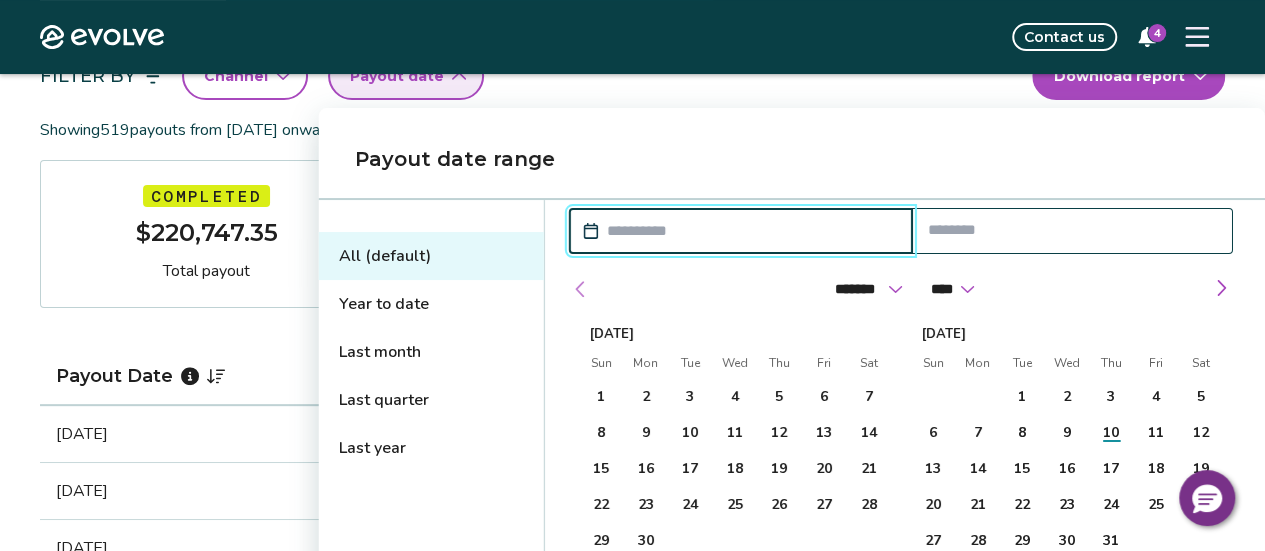 click at bounding box center (581, 289) 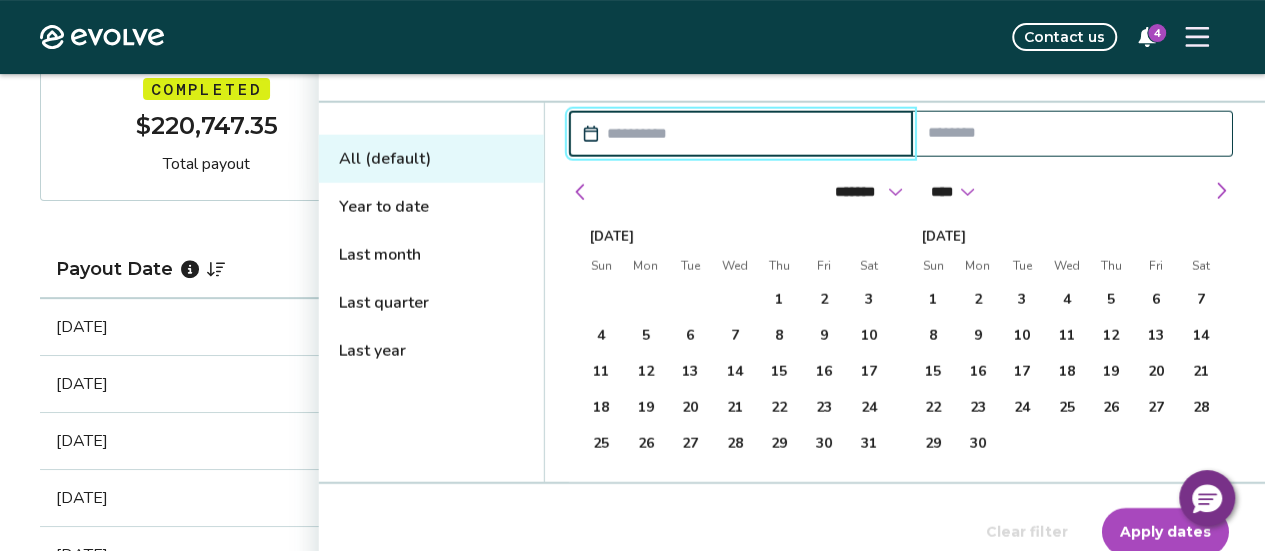scroll, scrollTop: 272, scrollLeft: 0, axis: vertical 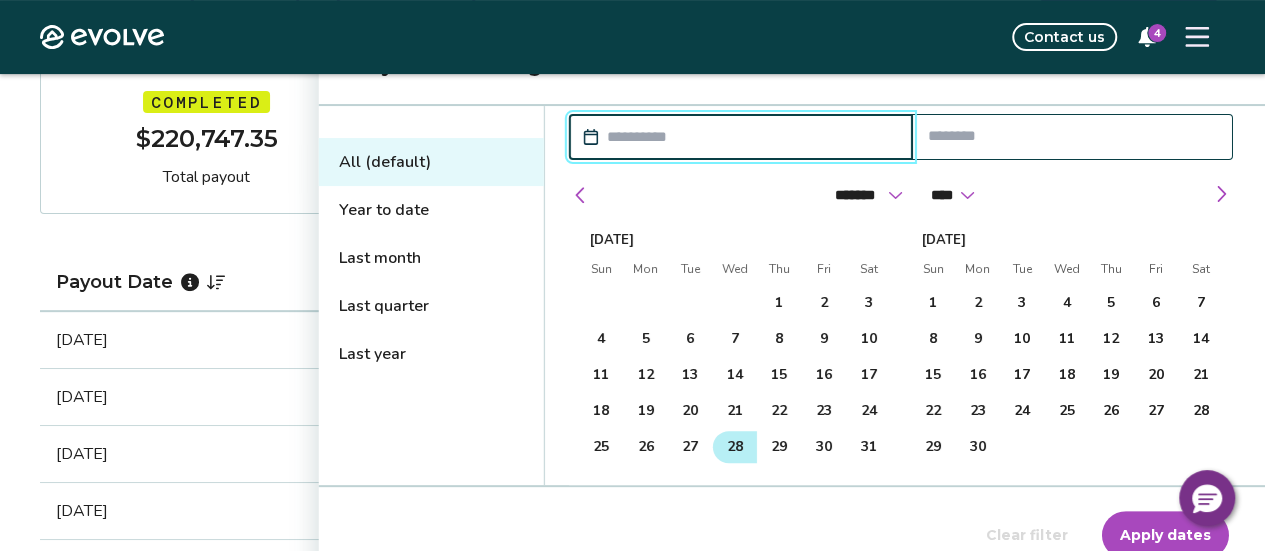 click on "28" at bounding box center [735, 447] 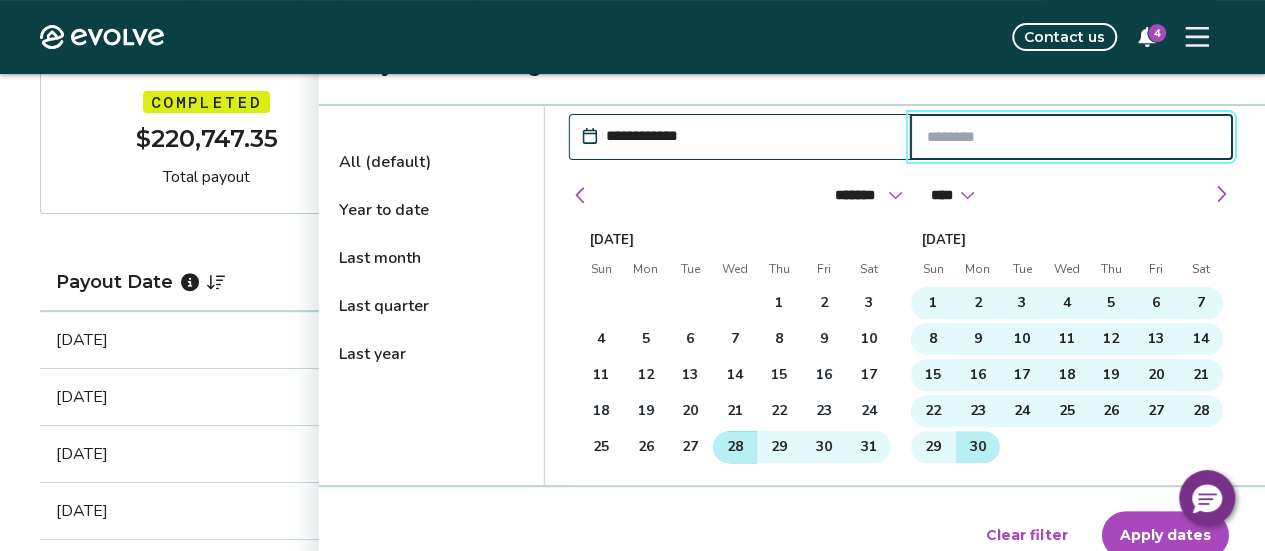 click on "30" at bounding box center (977, 447) 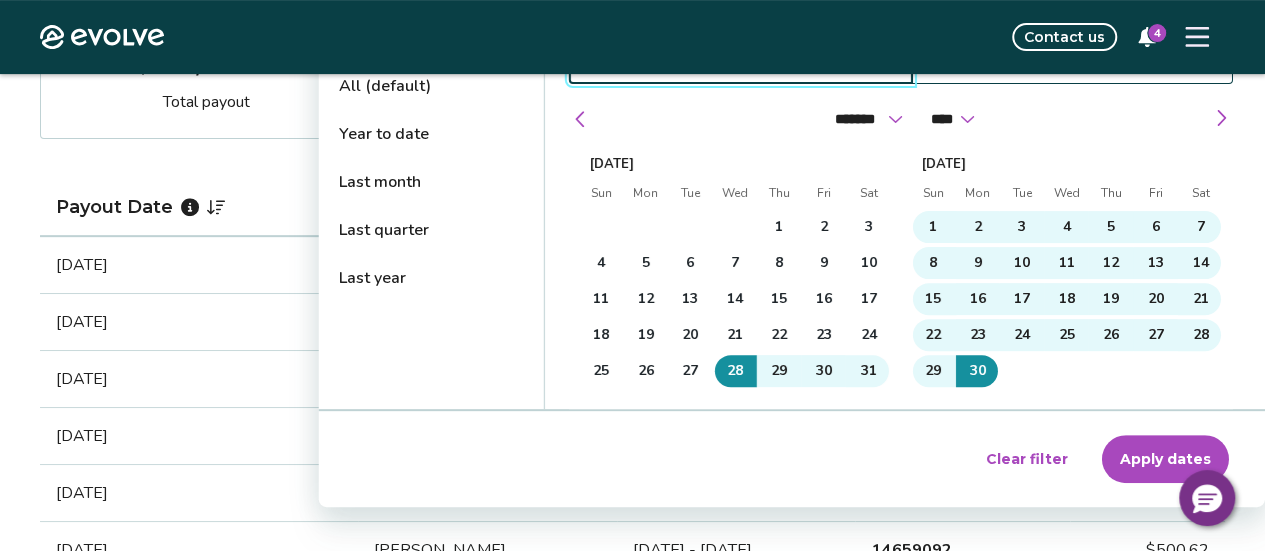 scroll, scrollTop: 348, scrollLeft: 0, axis: vertical 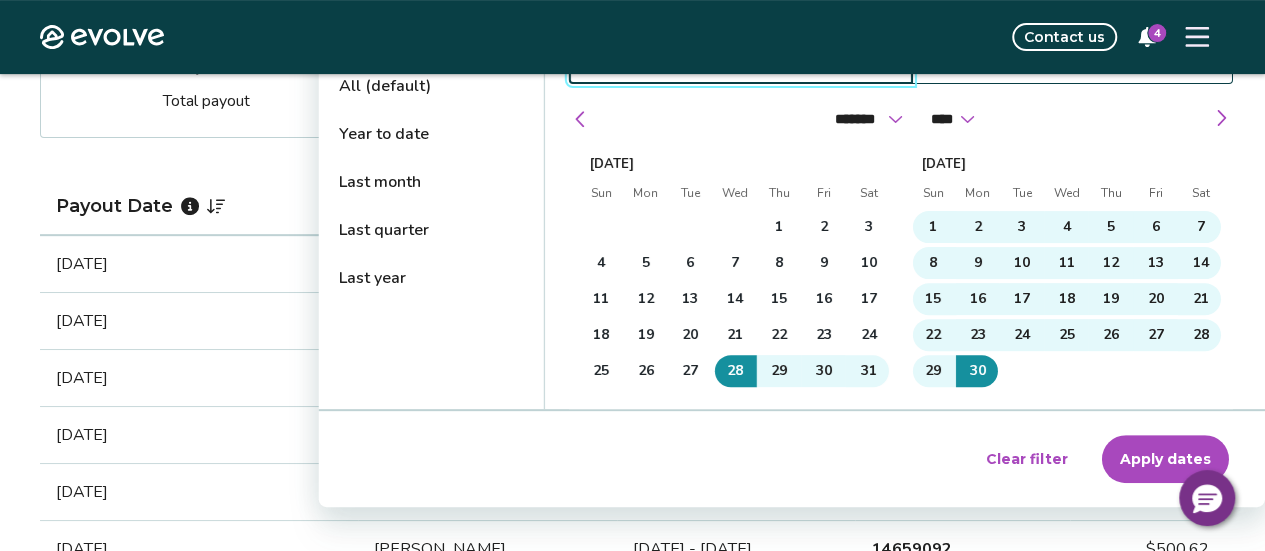 click on "Apply dates" at bounding box center (1165, 459) 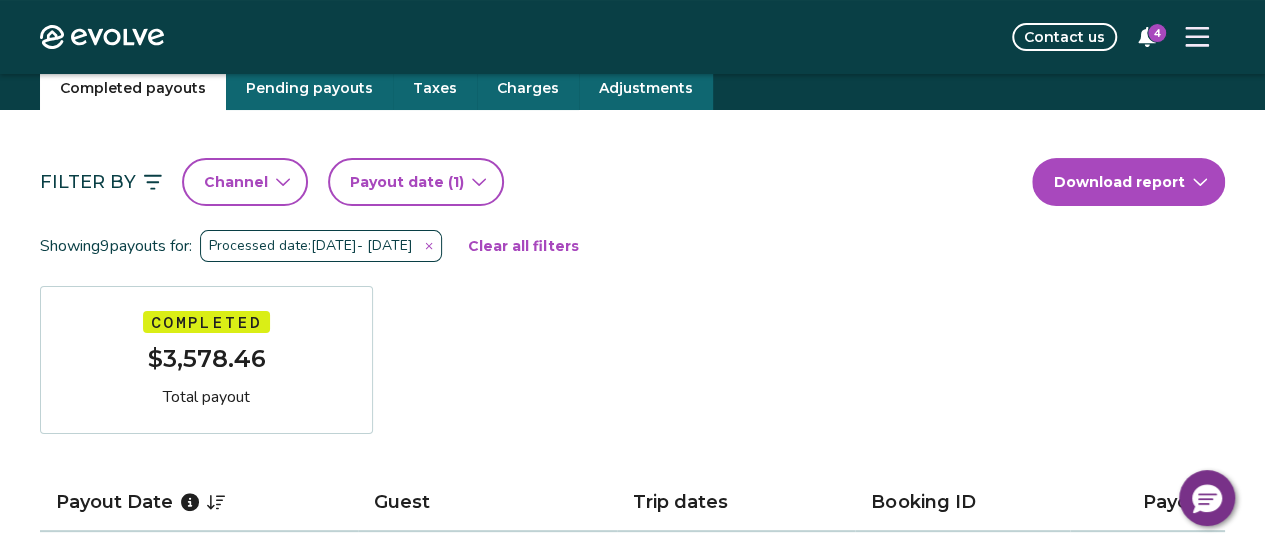 scroll, scrollTop: 71, scrollLeft: 0, axis: vertical 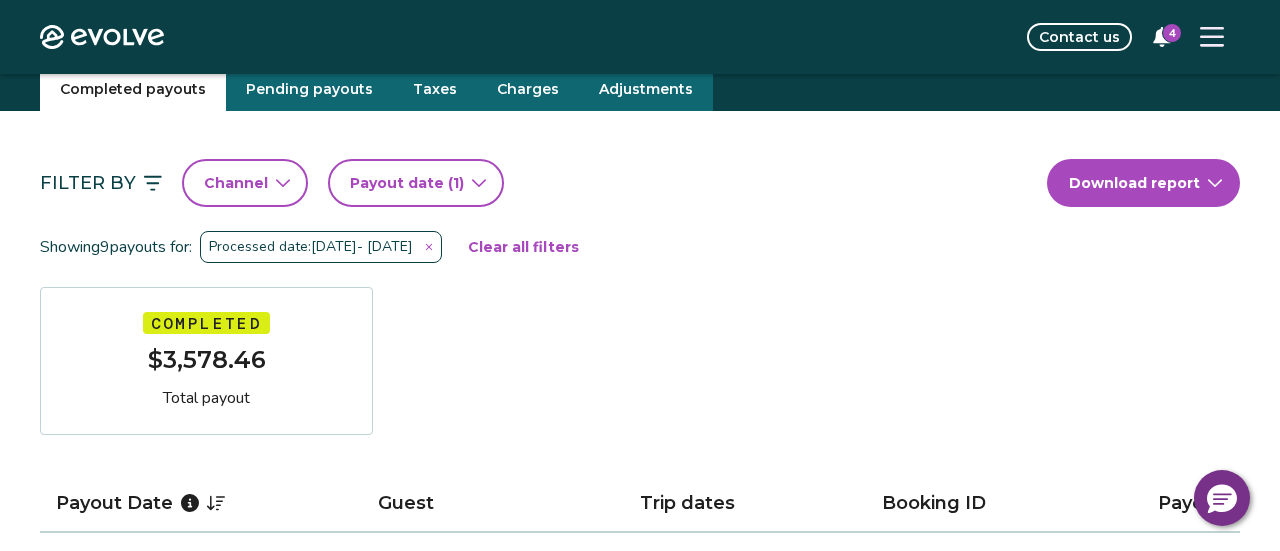 click on "Evolve Contact us 4 Reports Completed payouts Pending payouts Taxes Charges Adjustments Filter By  Channel Payout date (1) Download   report Showing  9  payouts   for: Processed date:  May 28, 2025  -   Jun 30, 2025 Clear all filters Completed $3,578.46 Total payout Payout Date Guest Trip dates Booking ID Payout Jun 28, 2025 Addison Hall Jun 26 - Jun 30, 2025 14759584 $544.73 Jun 26, 2025 Jeremiah Sparks Jun 24 - Jun 26, 2025 14777490 $188.57 Jun 22, 2025 Benjamin Lester Jun 20 - Jun 23, 2025 14659092 $500.62 Jun 17, 2025 Jill Ballard Jun 15 - Jun 20, 2025 14702770 $568.31 Jun 15, 2025 Nallely Gutiérrez Jun 13 - Jun 15, 2025 14699270 $269.96 Jun 9, 2025 Tina Bailey Jun 7 - Jun 13, 2025 14673252 $545.35 Jun 6, 2025 Brook Hooks Jun 4 - Jun 7, 2025 14677174 $295.07 Jun 3, 2025 Margaret Kirby Jun 1 - Jun 3, 2025 14667309 $190.79 May 31, 2025 Alicia Rich May 29 - Jun 1, 2025 14568817 $475.06 Completed Payout FAQs How is my payout amount calculated? How is Evolve’s management fee calculated?       |" at bounding box center (640, 1053) 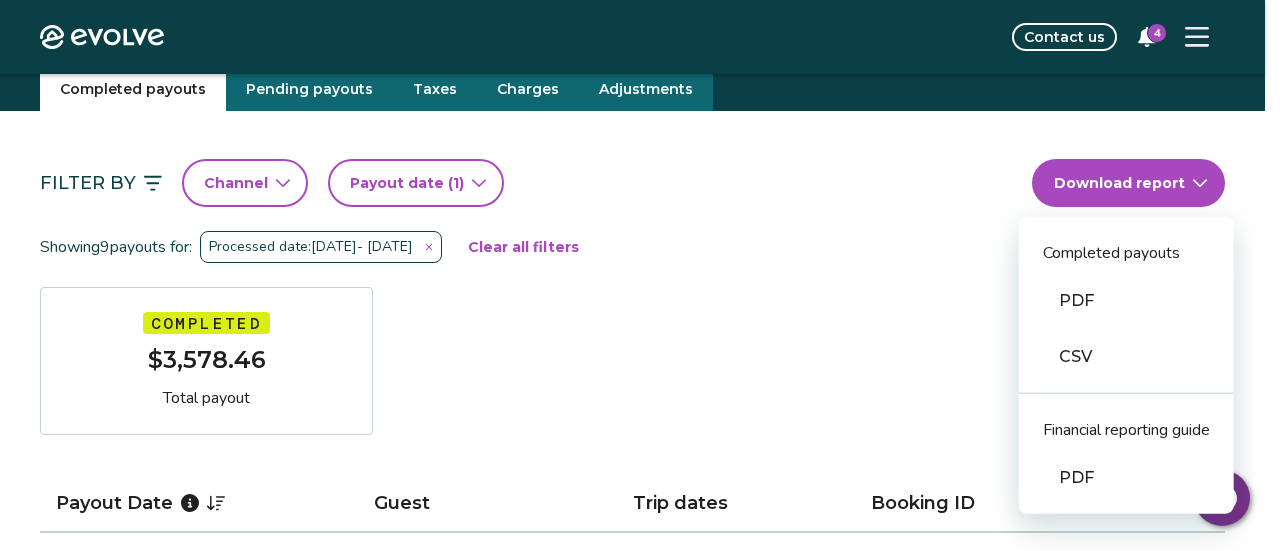 click on "CSV" at bounding box center [1126, 357] 